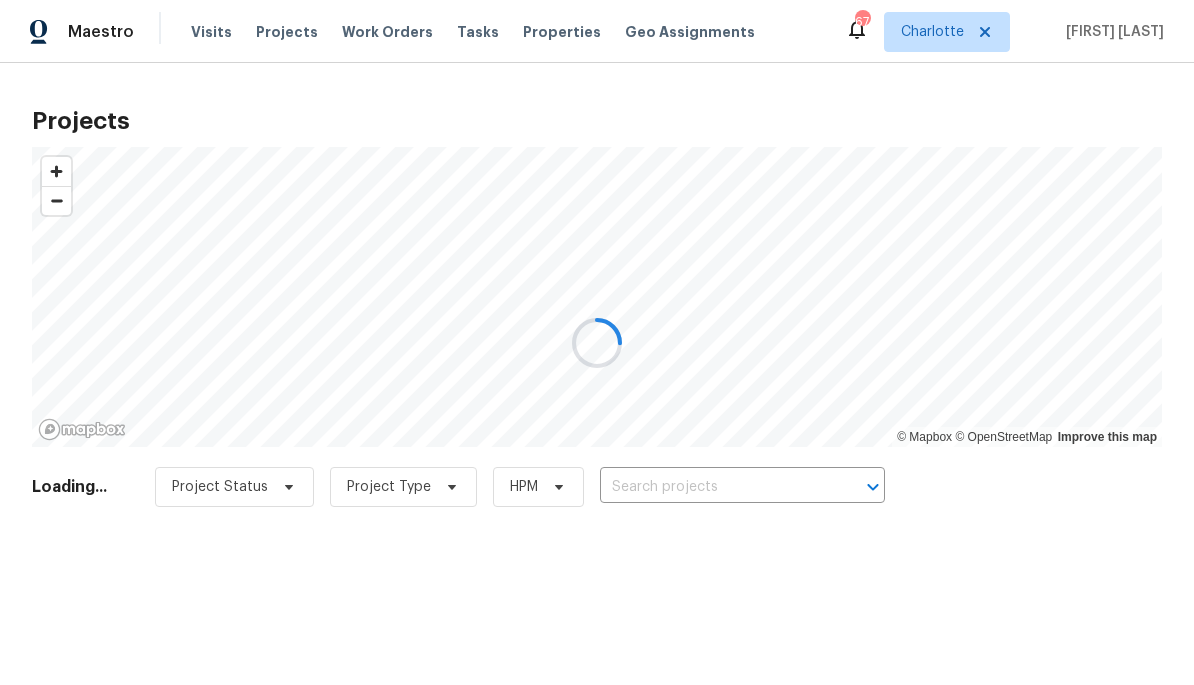 scroll, scrollTop: 0, scrollLeft: 0, axis: both 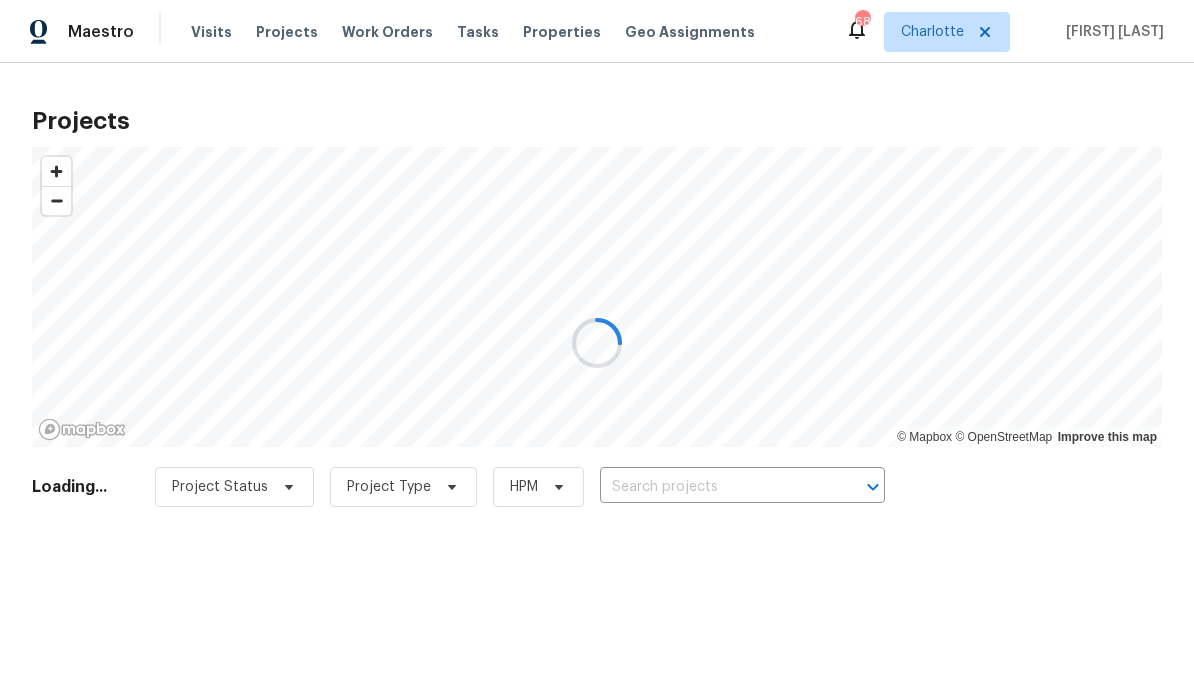 click at bounding box center (597, 342) 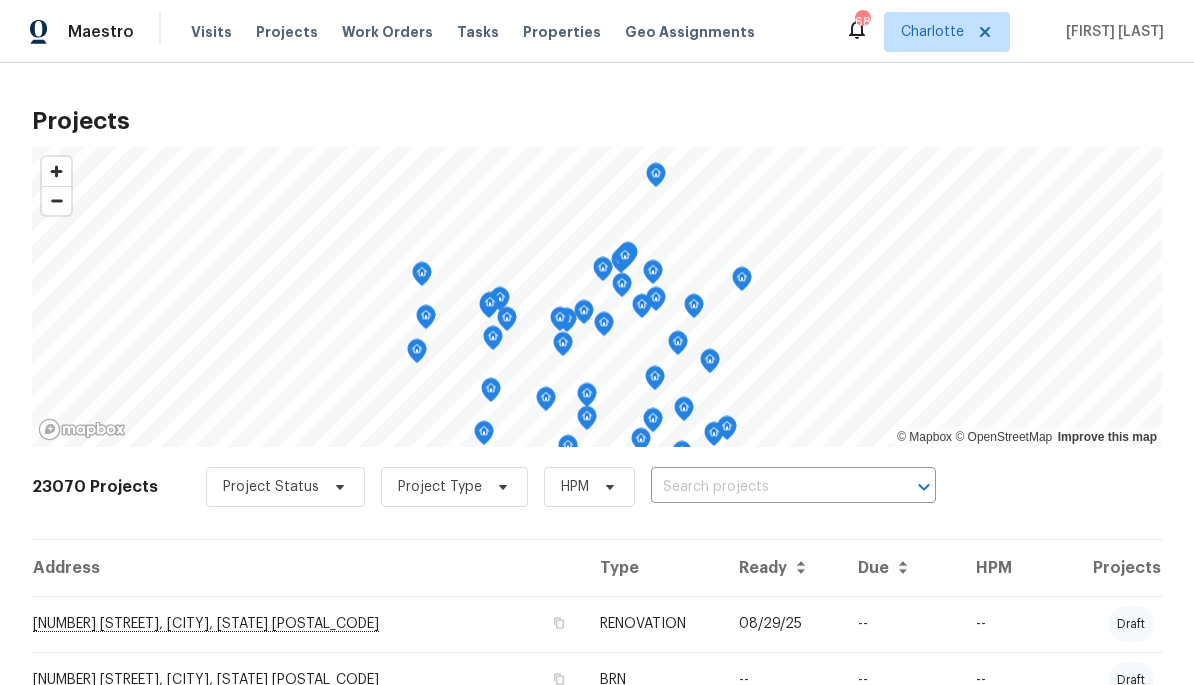 click at bounding box center [765, 487] 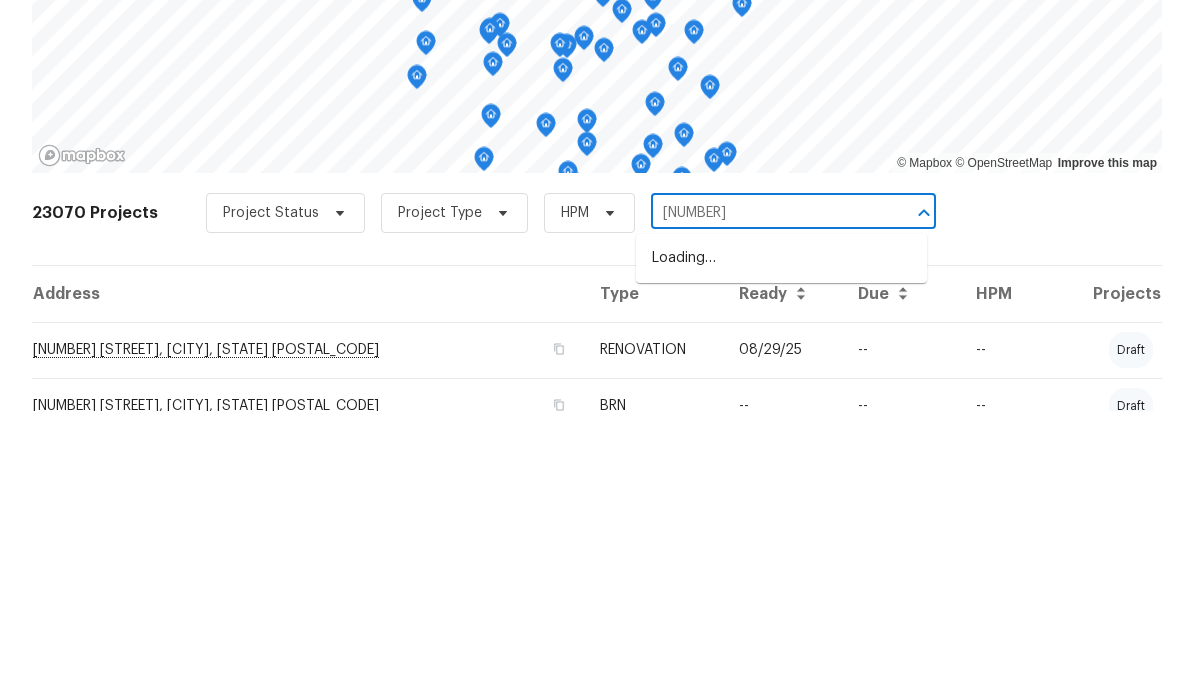 type on "8353 a" 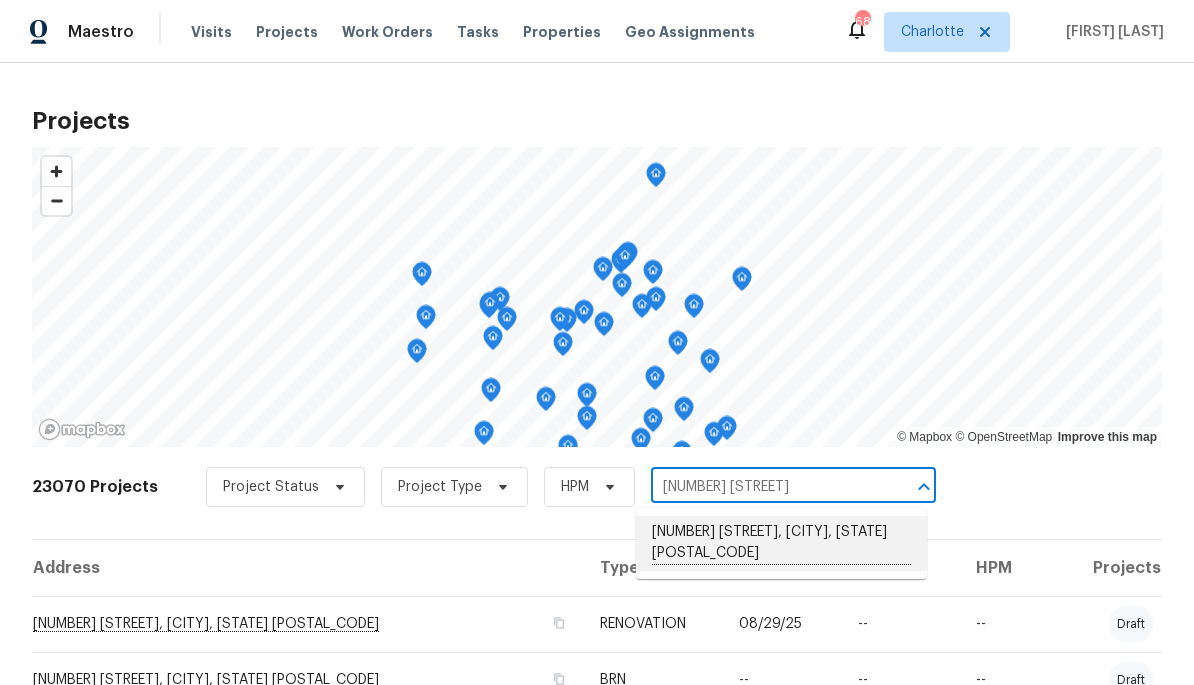 click on "[NUMBER] [STREET], [CITY], [STATE] [POSTAL_CODE]" at bounding box center (781, 543) 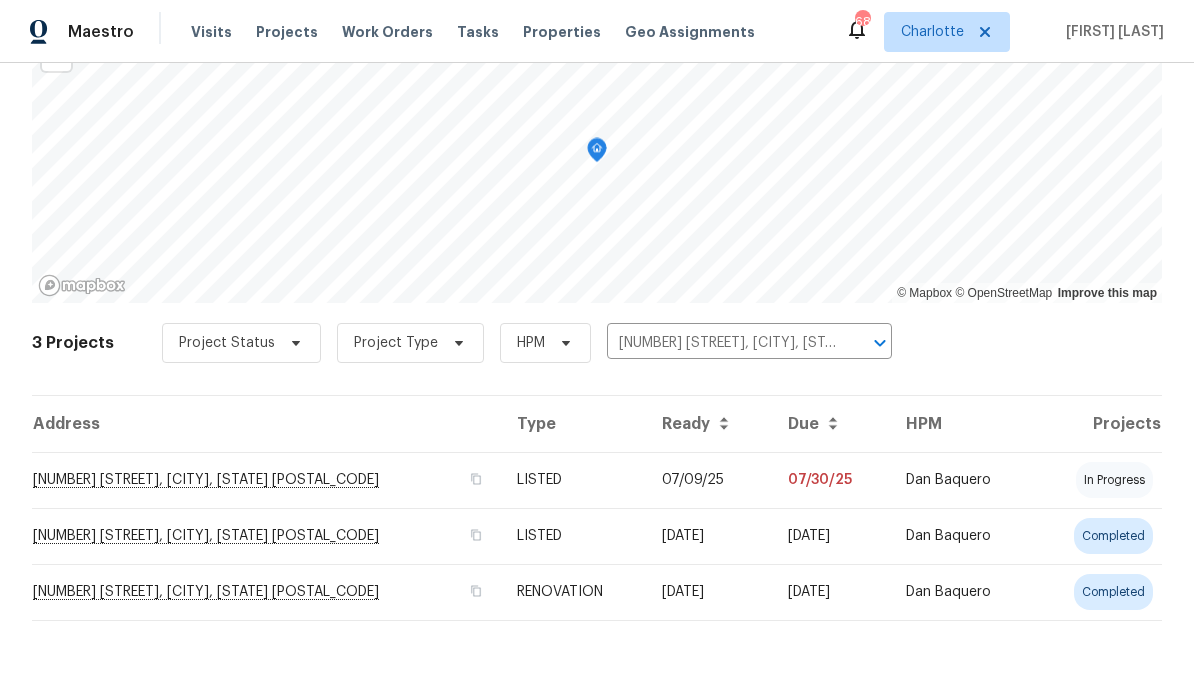 scroll, scrollTop: 144, scrollLeft: 0, axis: vertical 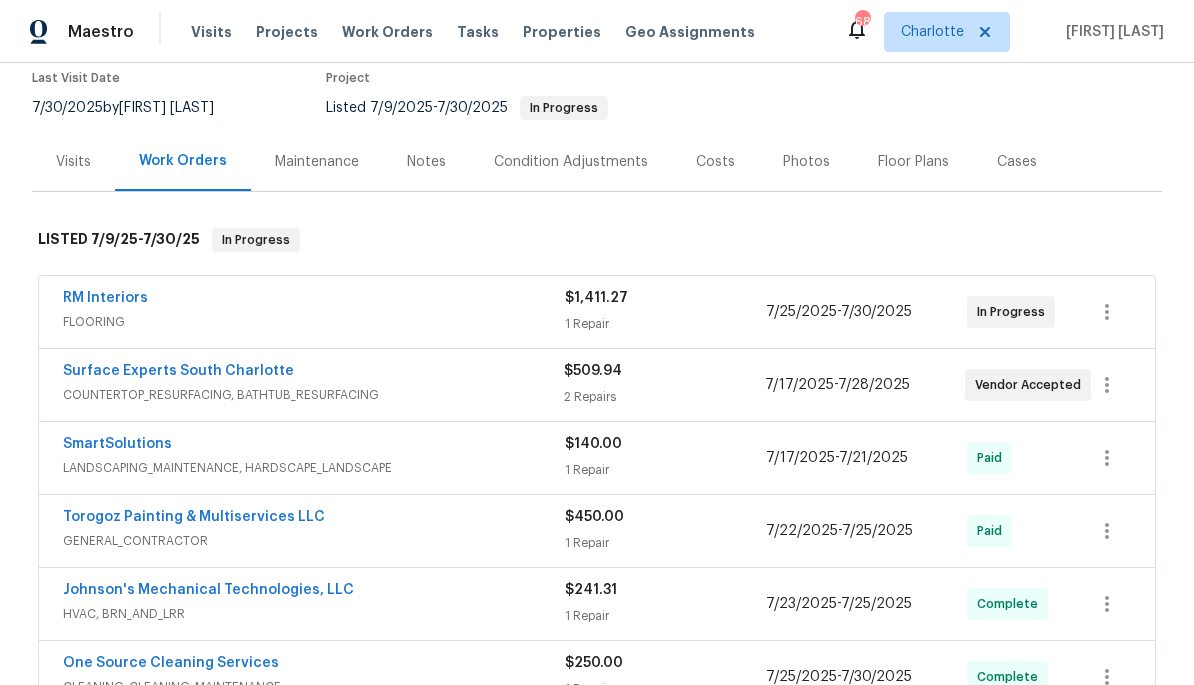 click on "RM Interiors" at bounding box center [314, 300] 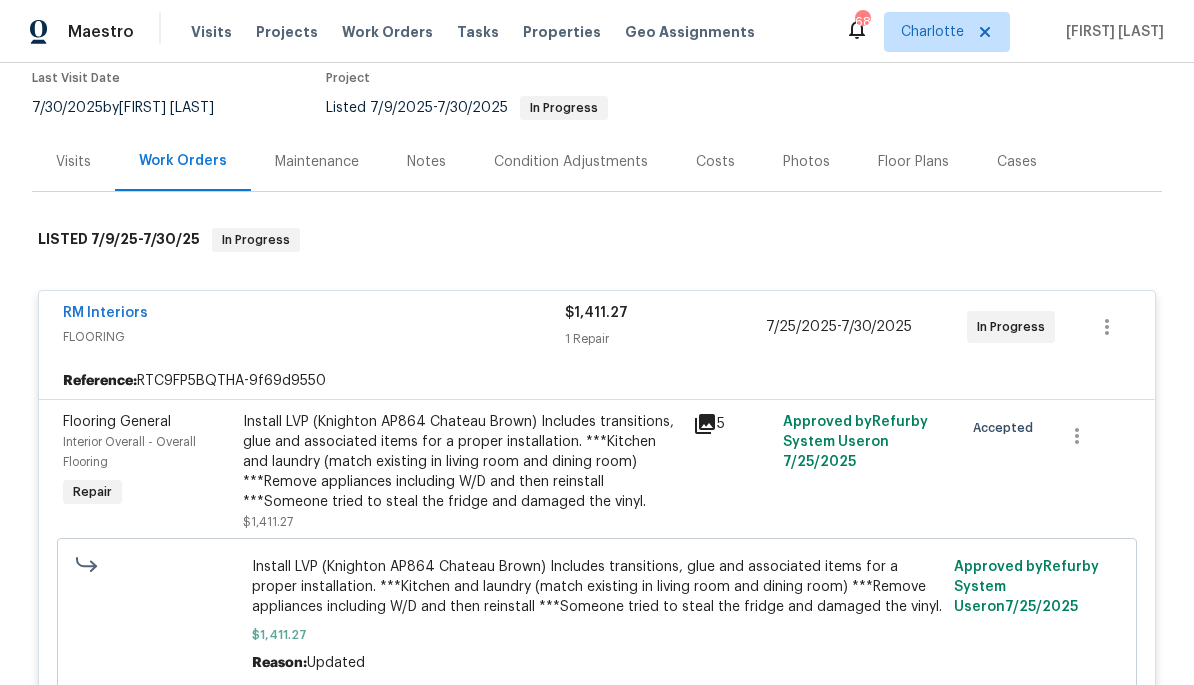 click on "Install LVP (Knighton AP864 Chateau Brown) Includes transitions, glue and associated items for a proper installation.
***Kitchen and laundry (match existing in living room and dining room)
***Remove appliances including W/D and then reinstall
***Someone tried to steal the fridge and damaged the vinyl." at bounding box center [462, 462] 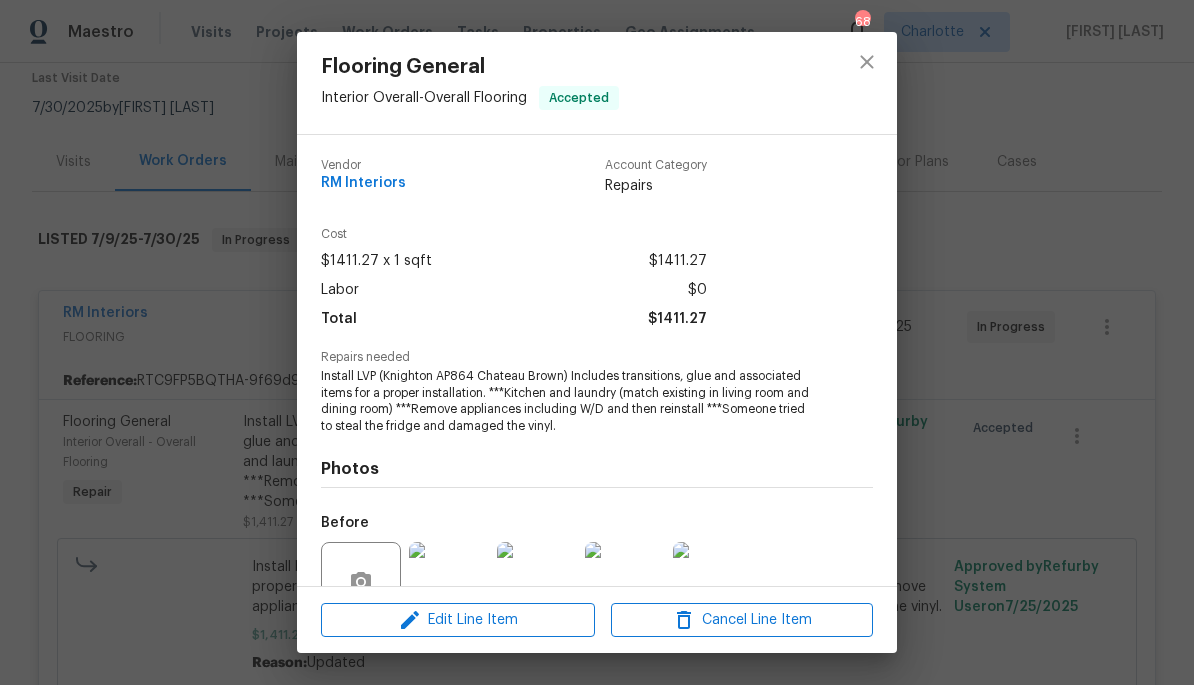 scroll, scrollTop: 0, scrollLeft: 0, axis: both 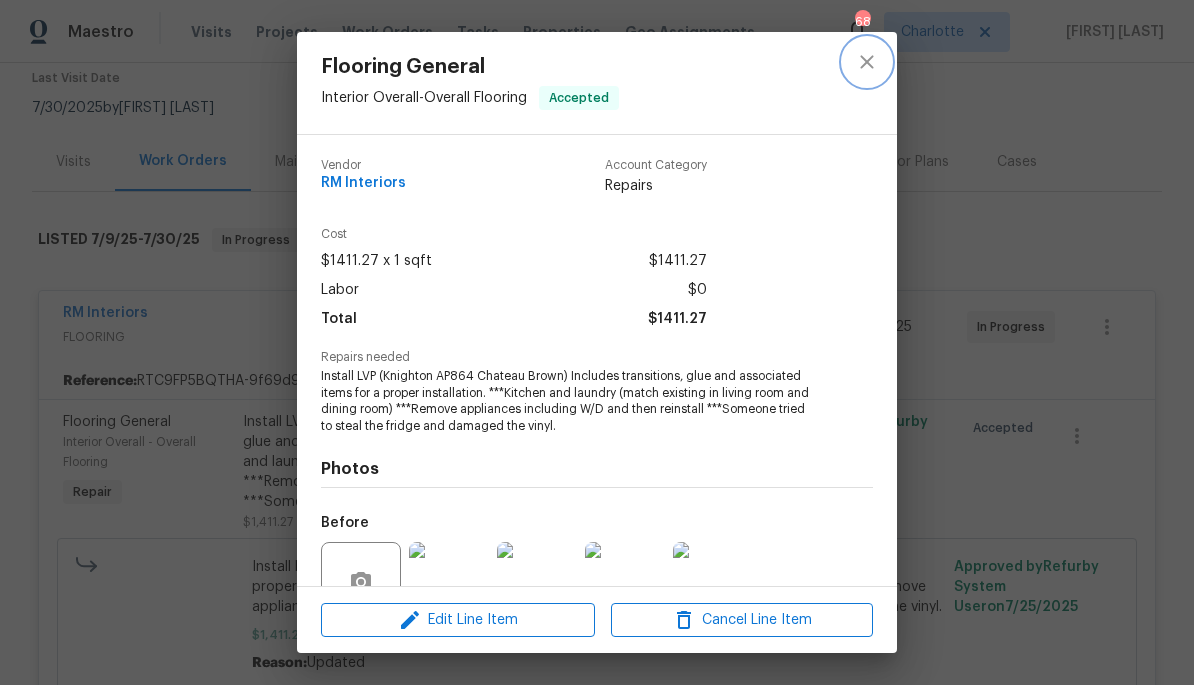 click 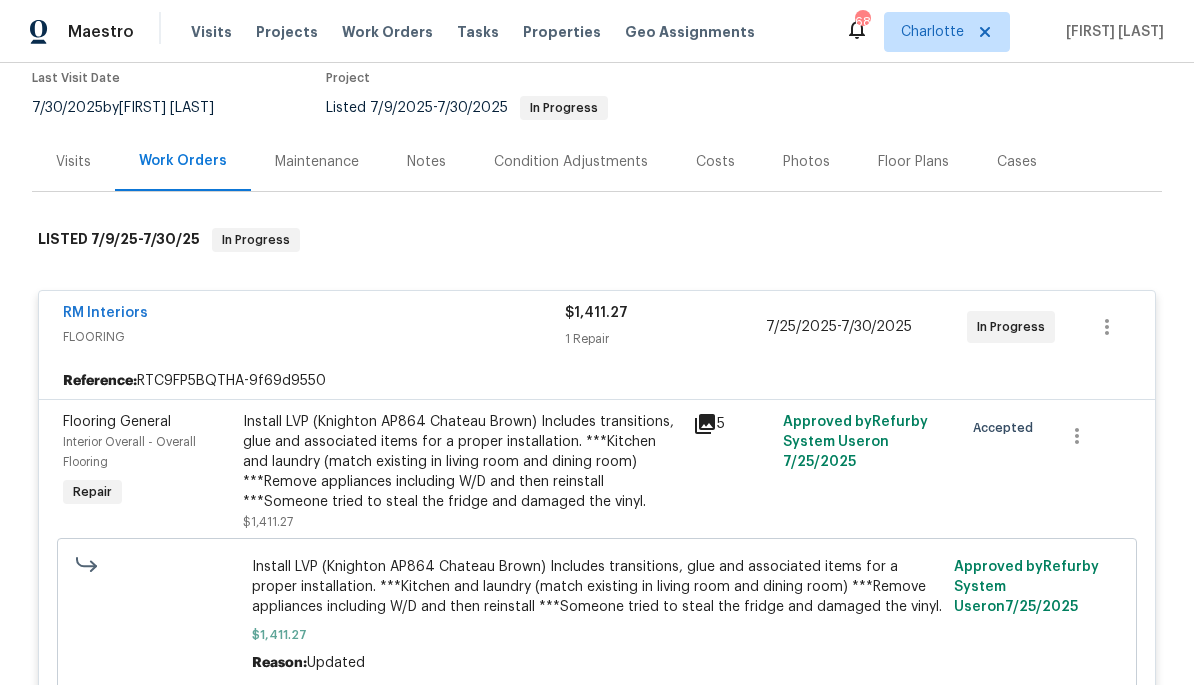 click on "RM Interiors FLOORING $1,411.27 1 Repair 7/25/2025  -  7/30/2025 In Progress" at bounding box center [597, 327] 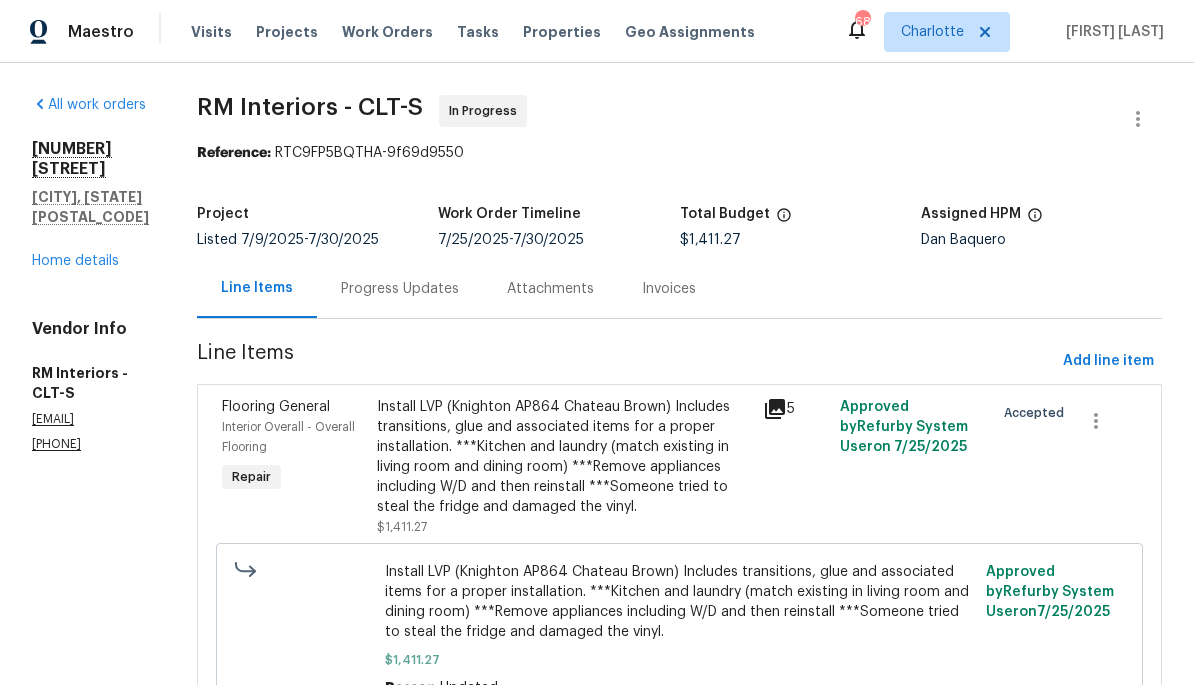 click on "Progress Updates" at bounding box center [400, 289] 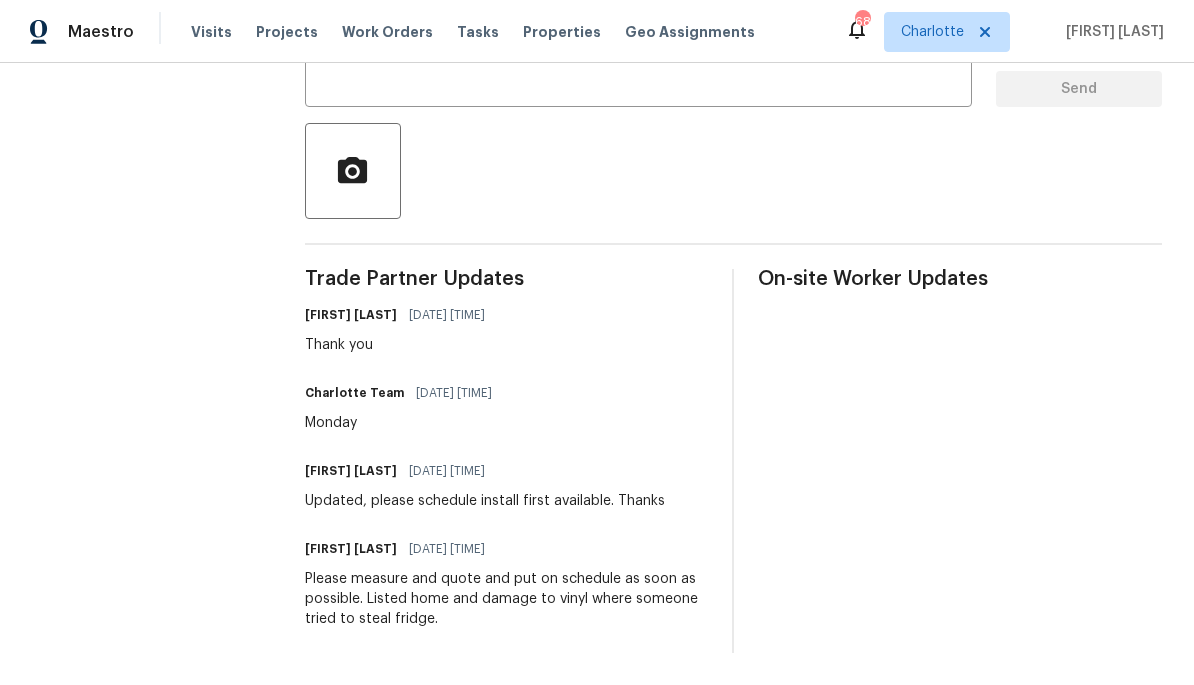 scroll, scrollTop: 411, scrollLeft: 0, axis: vertical 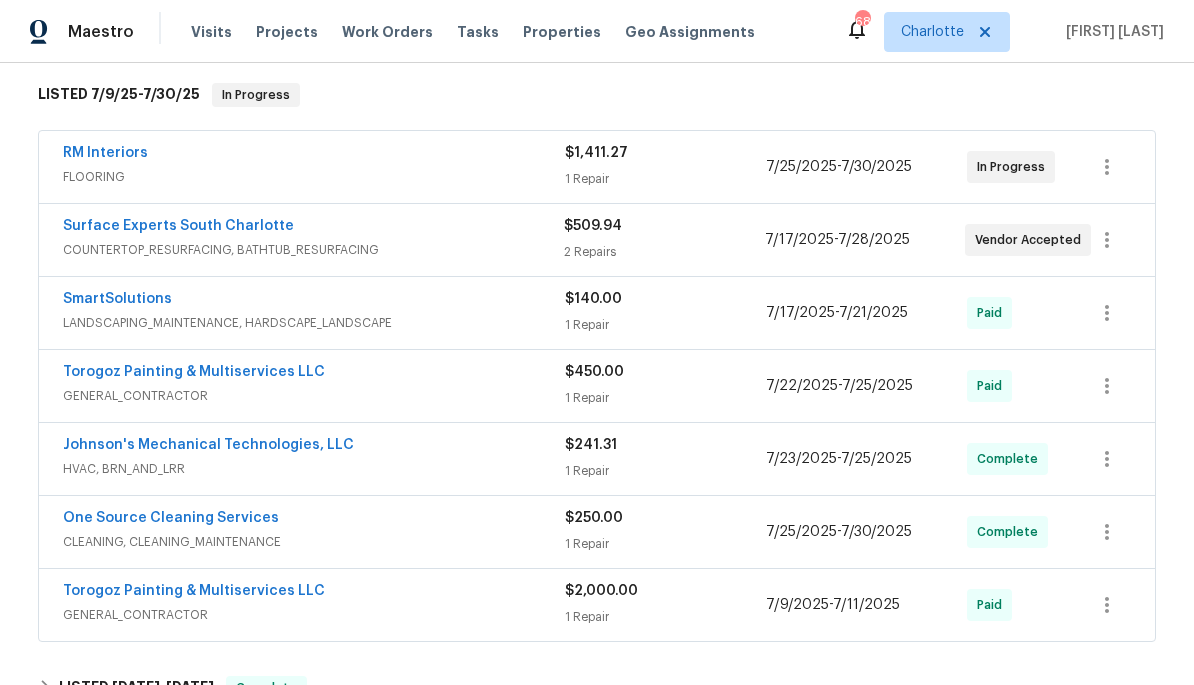 click on "Surface Experts South Charlotte" at bounding box center [313, 228] 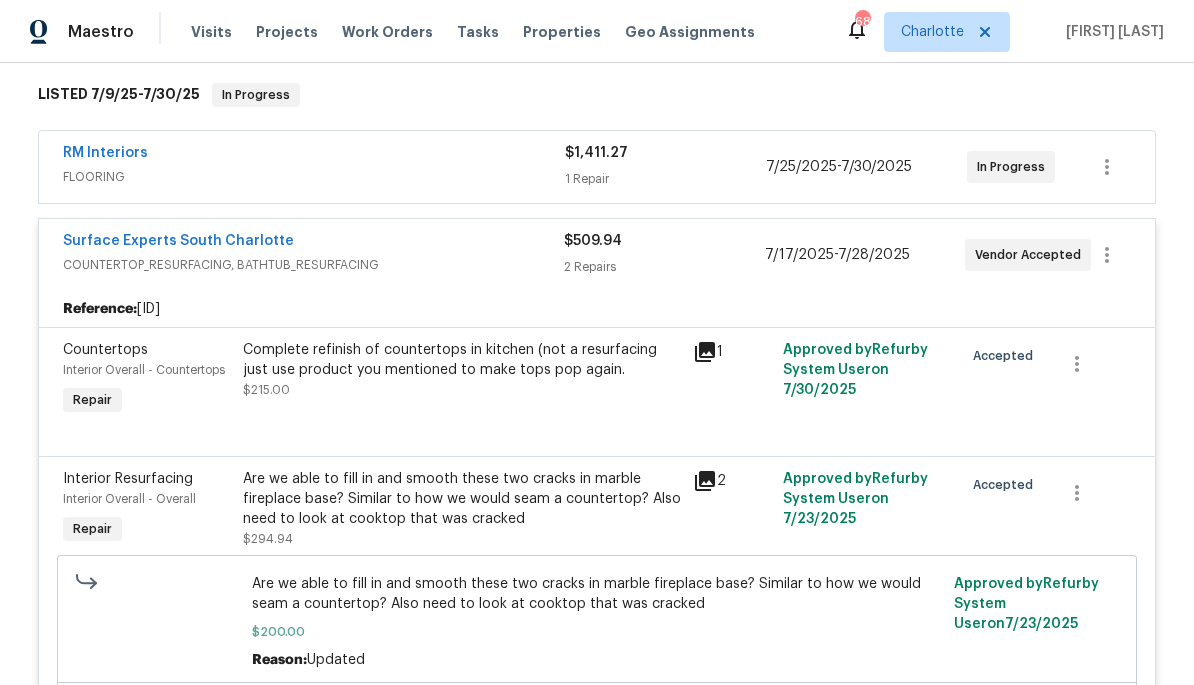 click on "Surface Experts South Charlotte COUNTERTOP_RESURFACING, BATHTUB_RESURFACING [PRICE] [NUMBER] Repairs [DATE]  -  [DATE] Vendor Accepted" at bounding box center (597, 255) 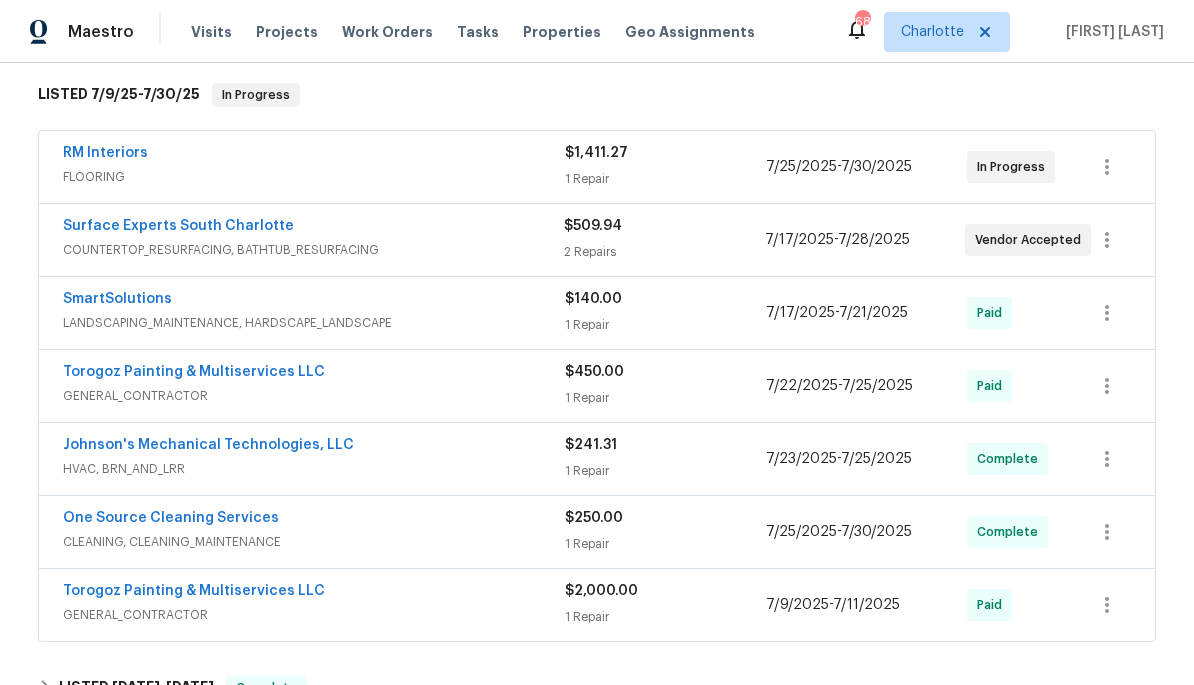 click on "LANDSCAPING_MAINTENANCE, HARDSCAPE_LANDSCAPE" at bounding box center [314, 323] 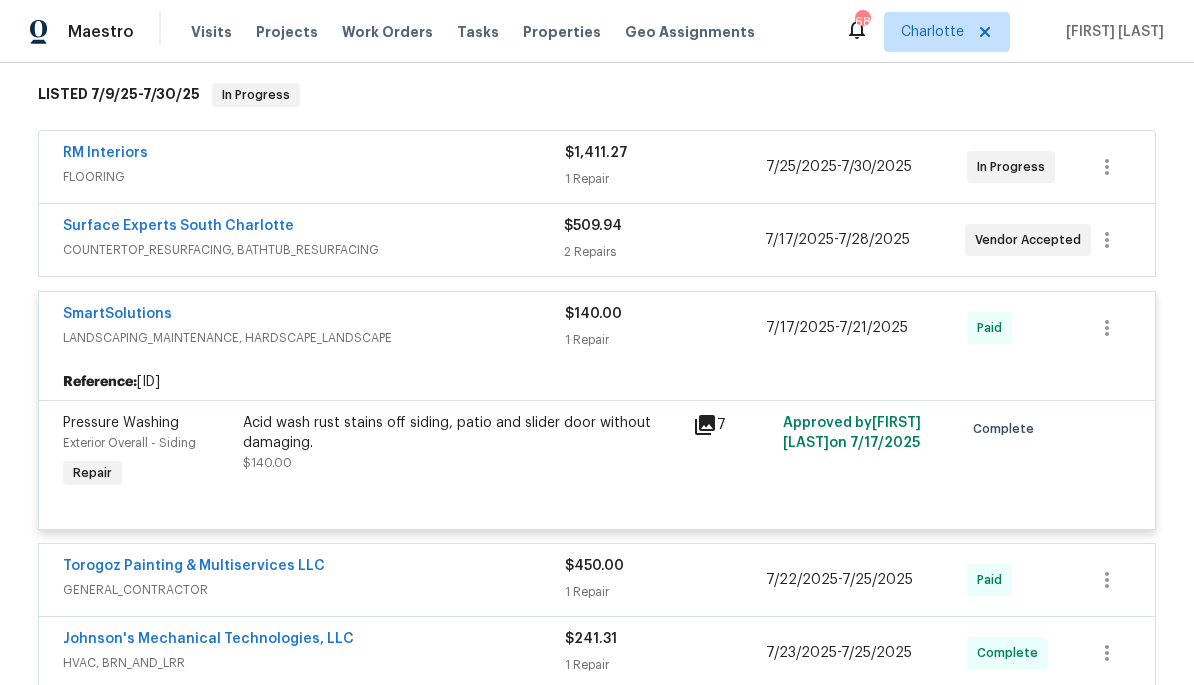 click on "Acid wash rust stains off siding, patio and slider door without damaging." at bounding box center [462, 433] 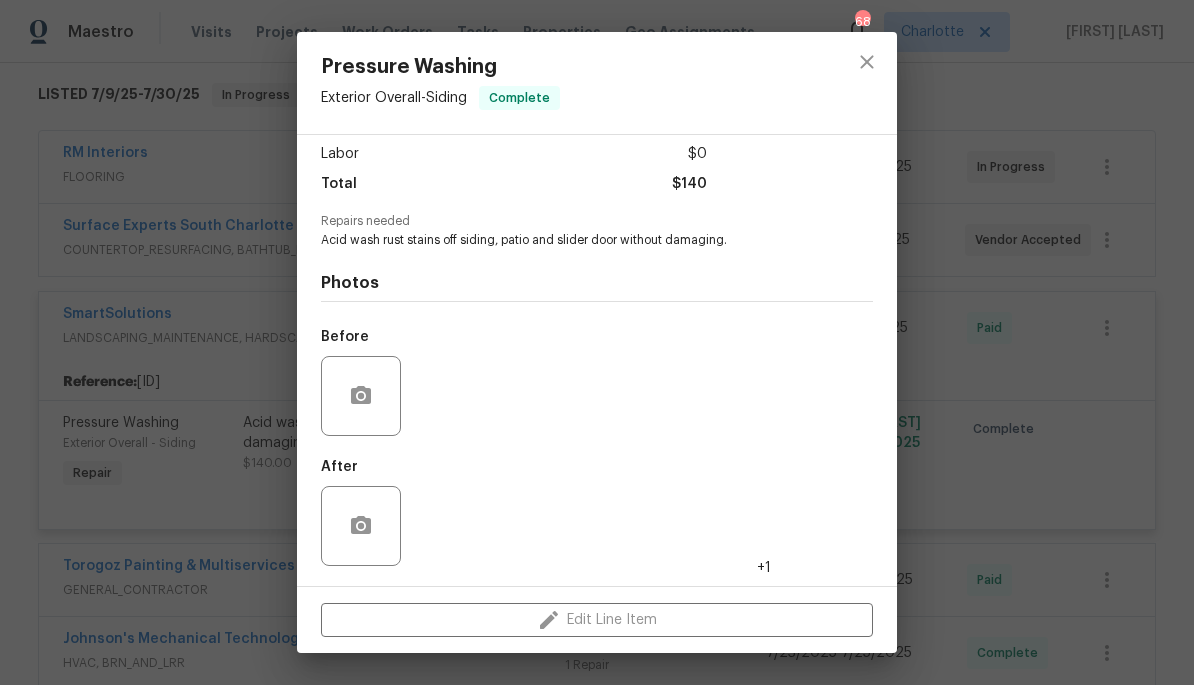 scroll, scrollTop: 141, scrollLeft: 0, axis: vertical 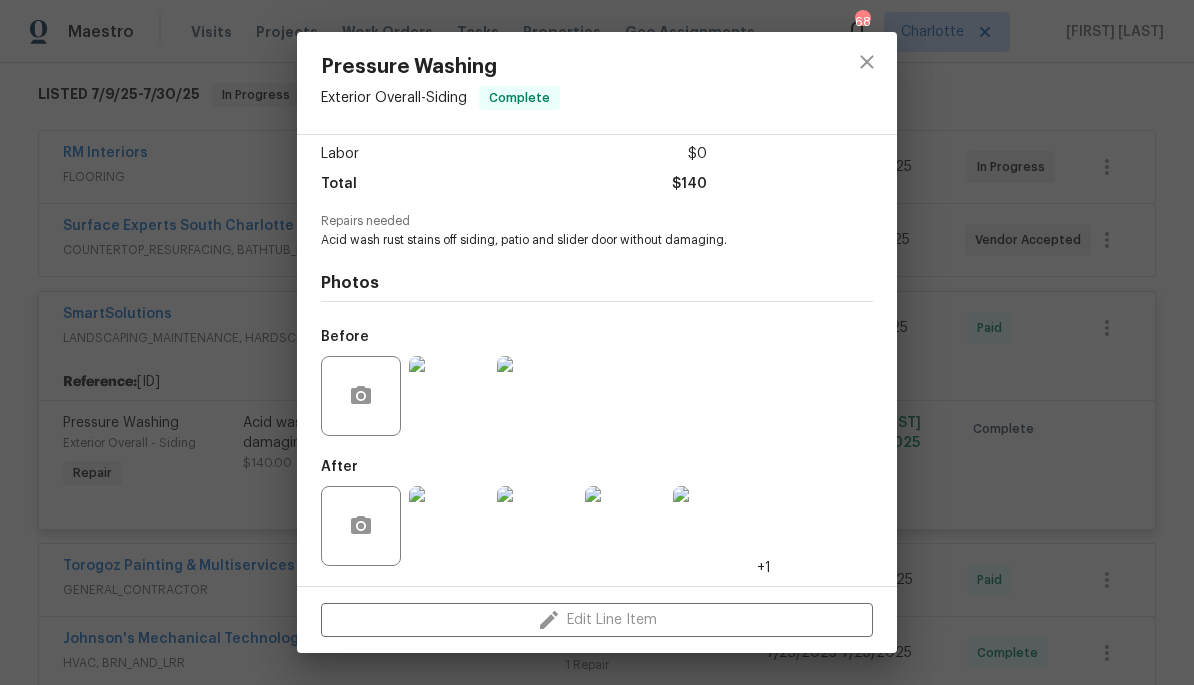 click at bounding box center [449, 526] 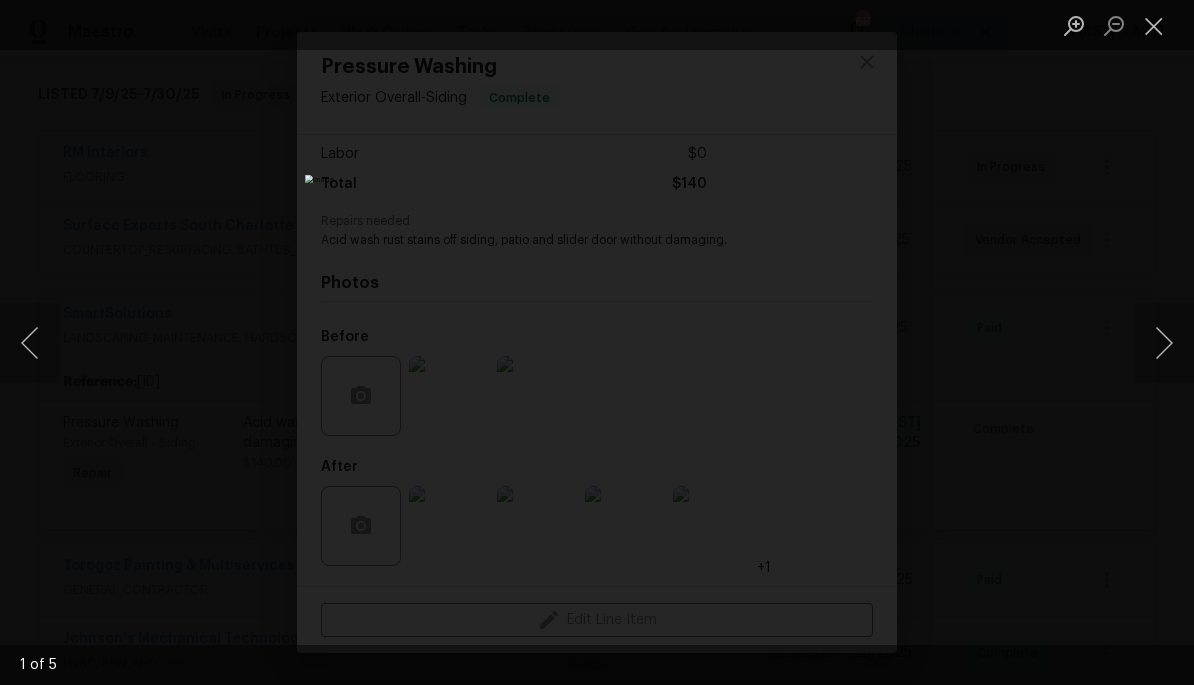 click at bounding box center (1164, 343) 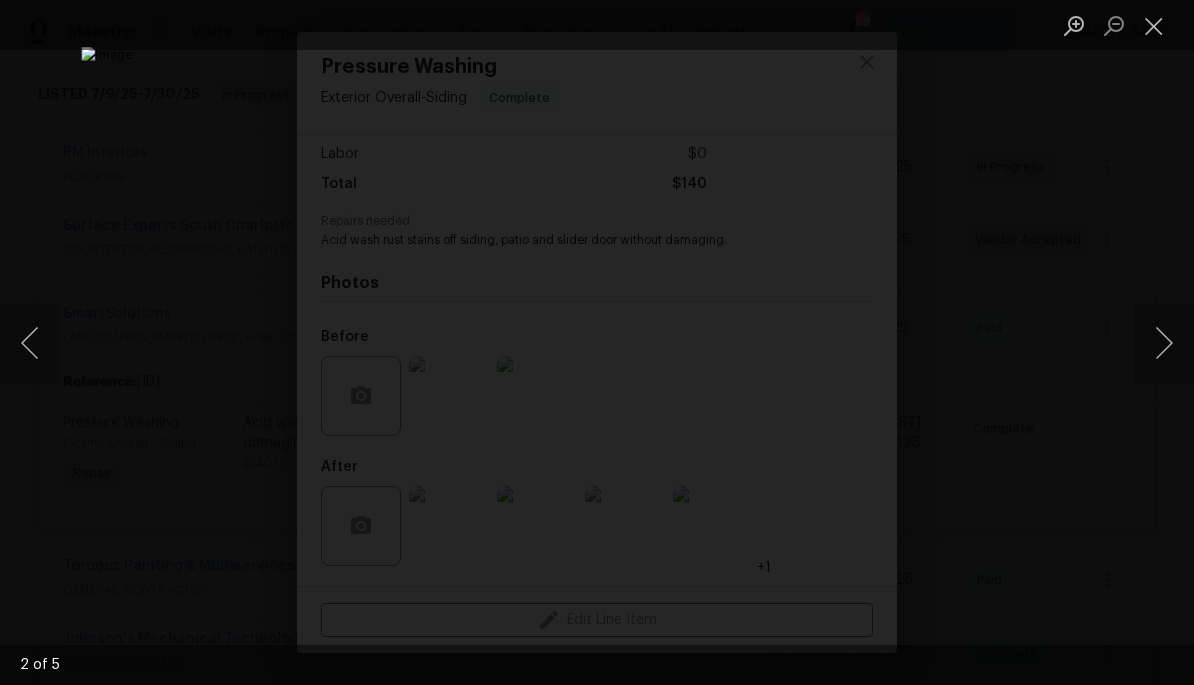 click at bounding box center [1164, 343] 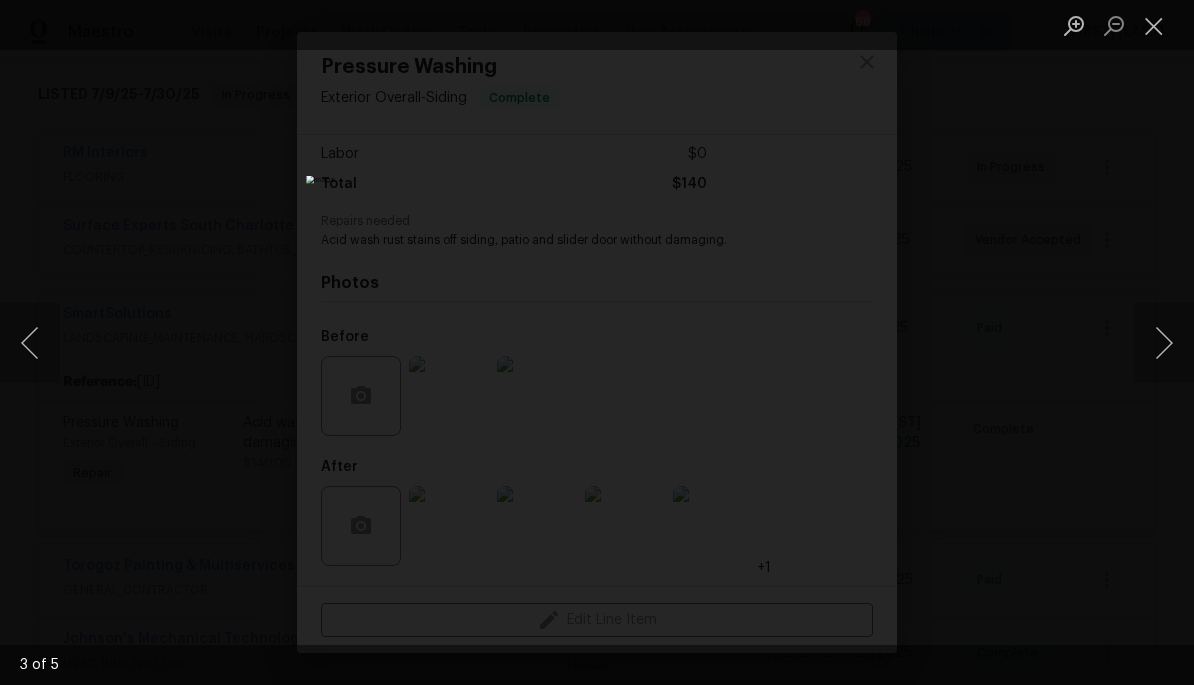 click at bounding box center [1164, 343] 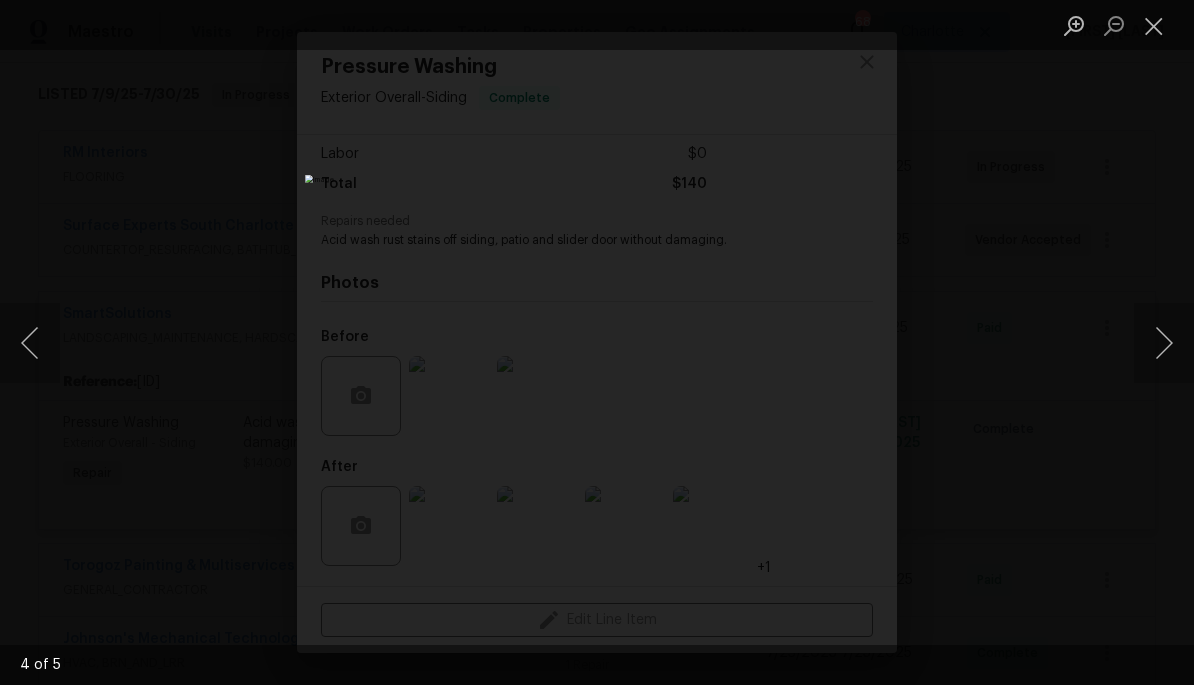 click at bounding box center (1164, 343) 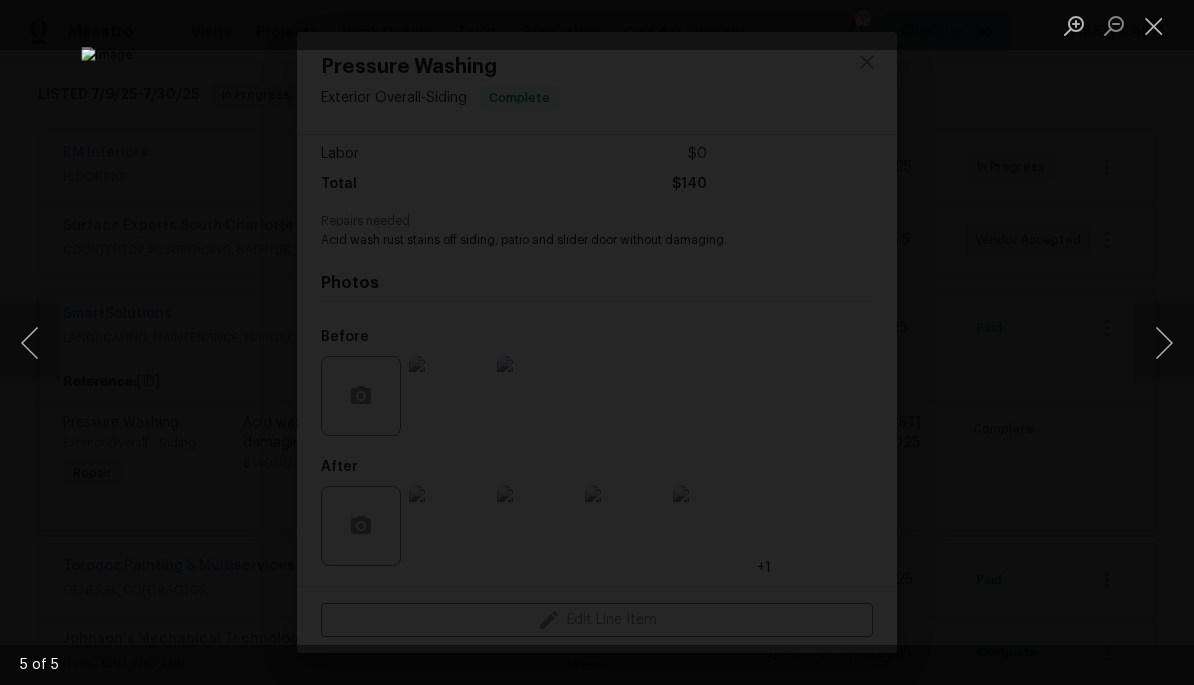 click at bounding box center [1164, 343] 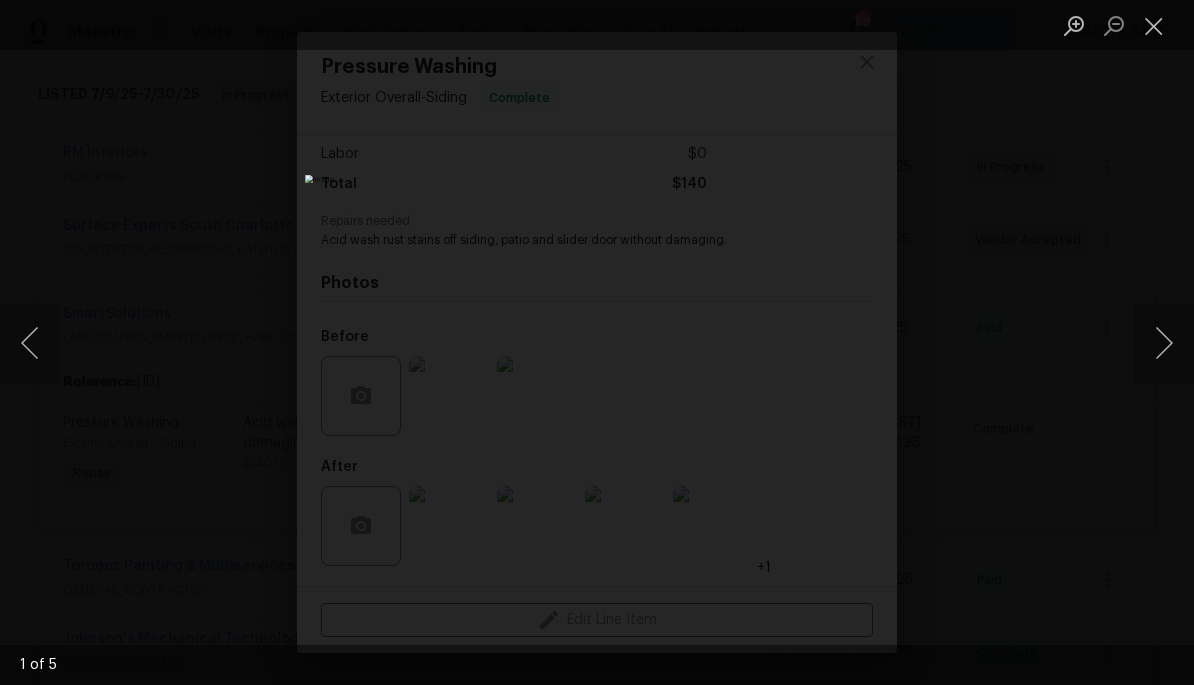 click at bounding box center [1164, 343] 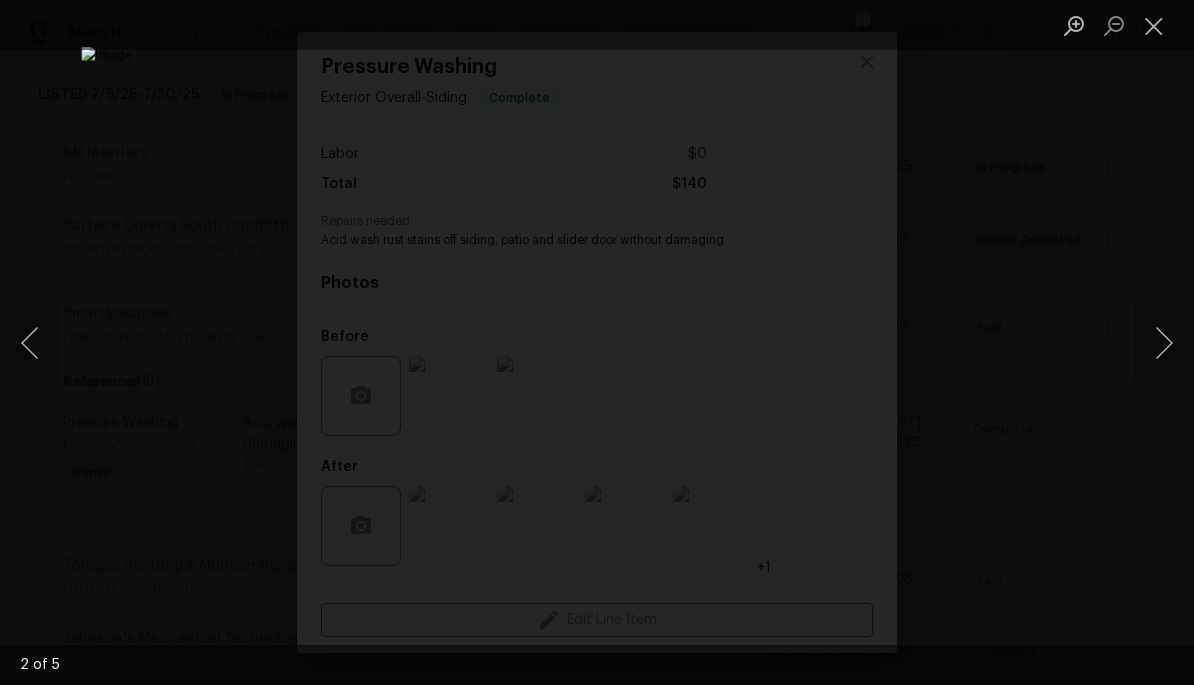click at bounding box center (1164, 343) 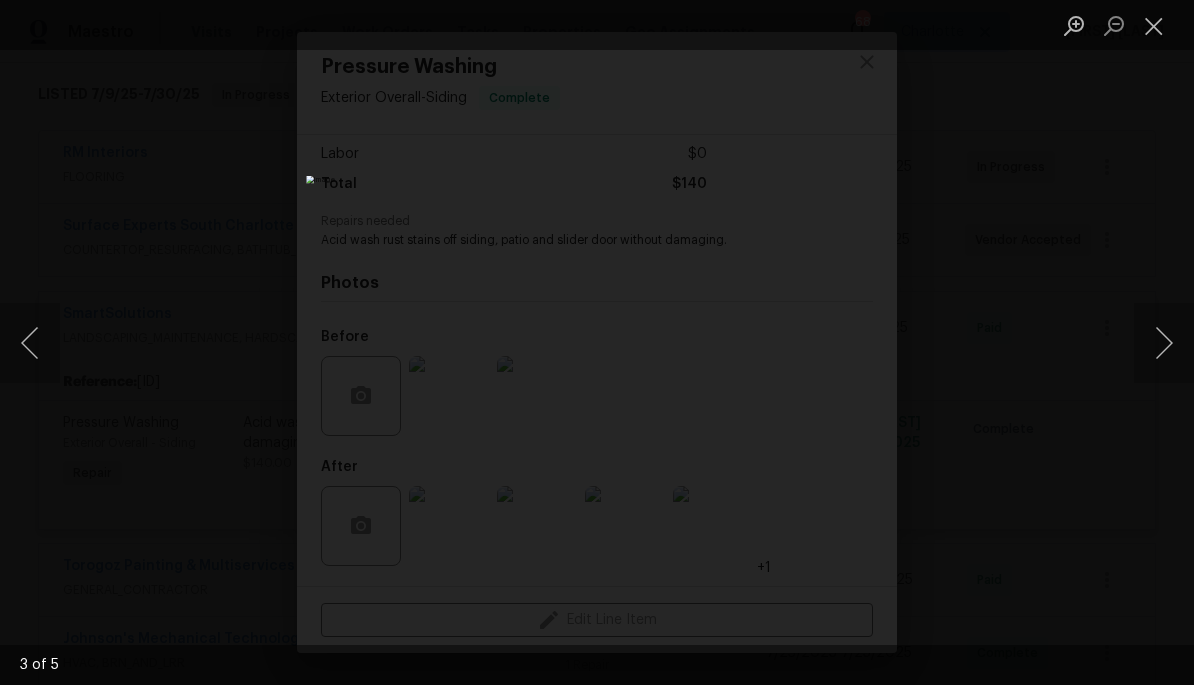 click at bounding box center (597, 342) 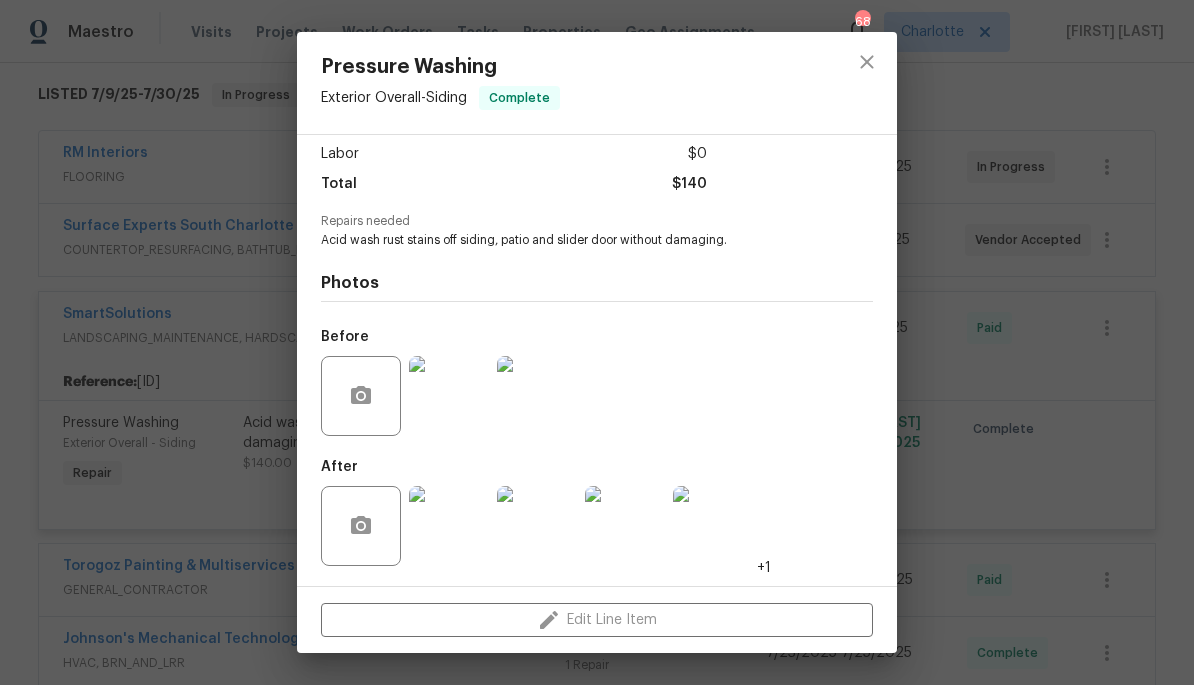 click at bounding box center [449, 396] 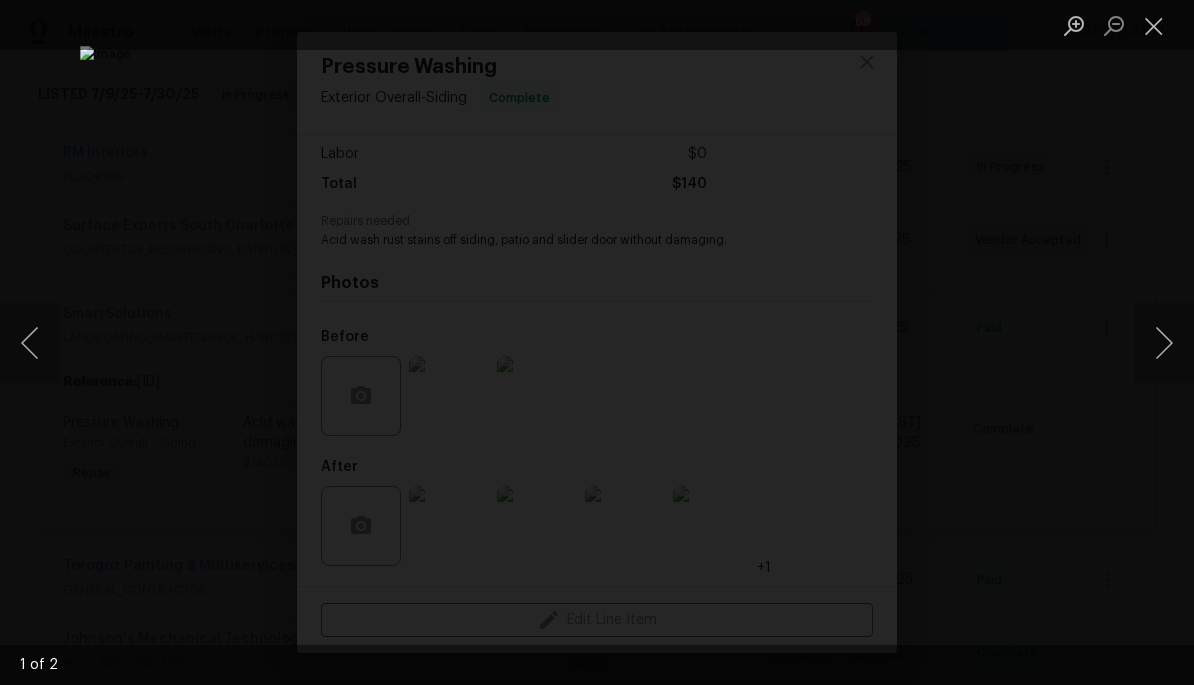 click at bounding box center [1164, 343] 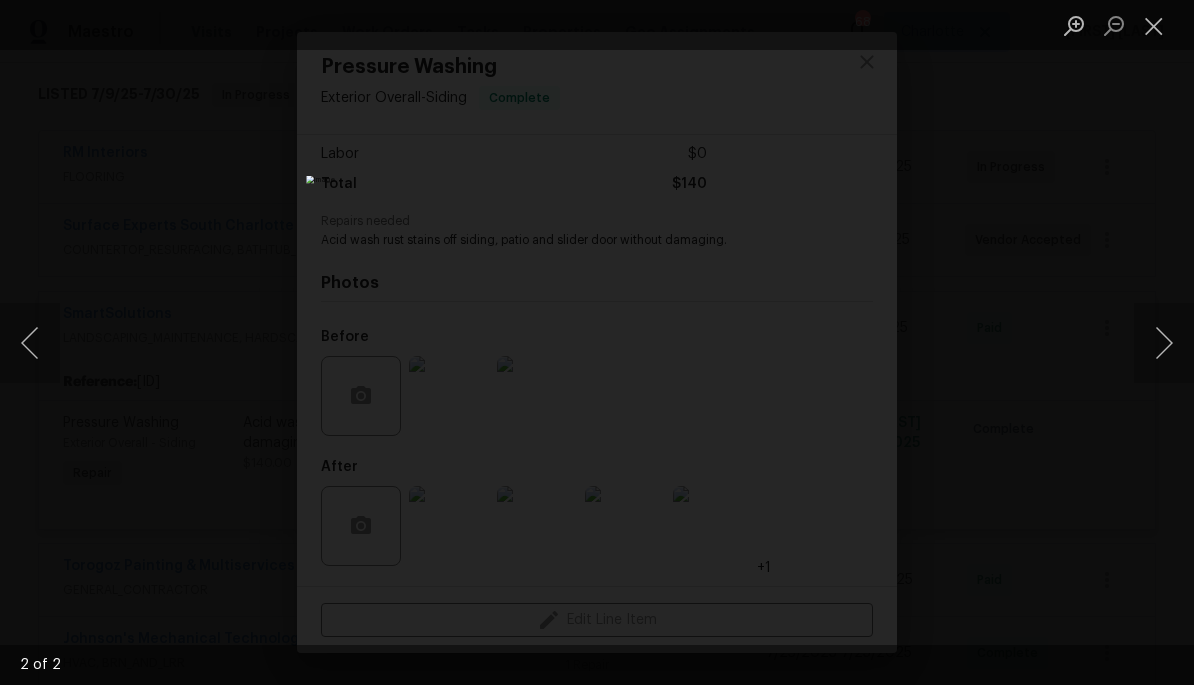 click at bounding box center (1164, 343) 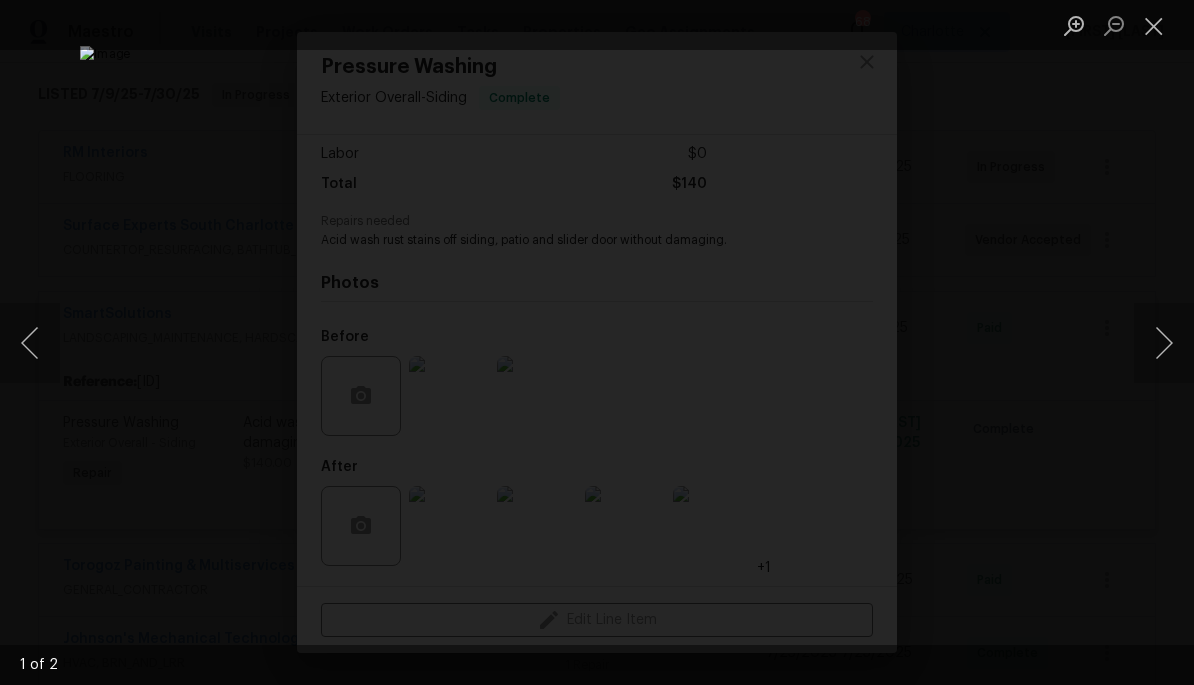 click at bounding box center (1164, 343) 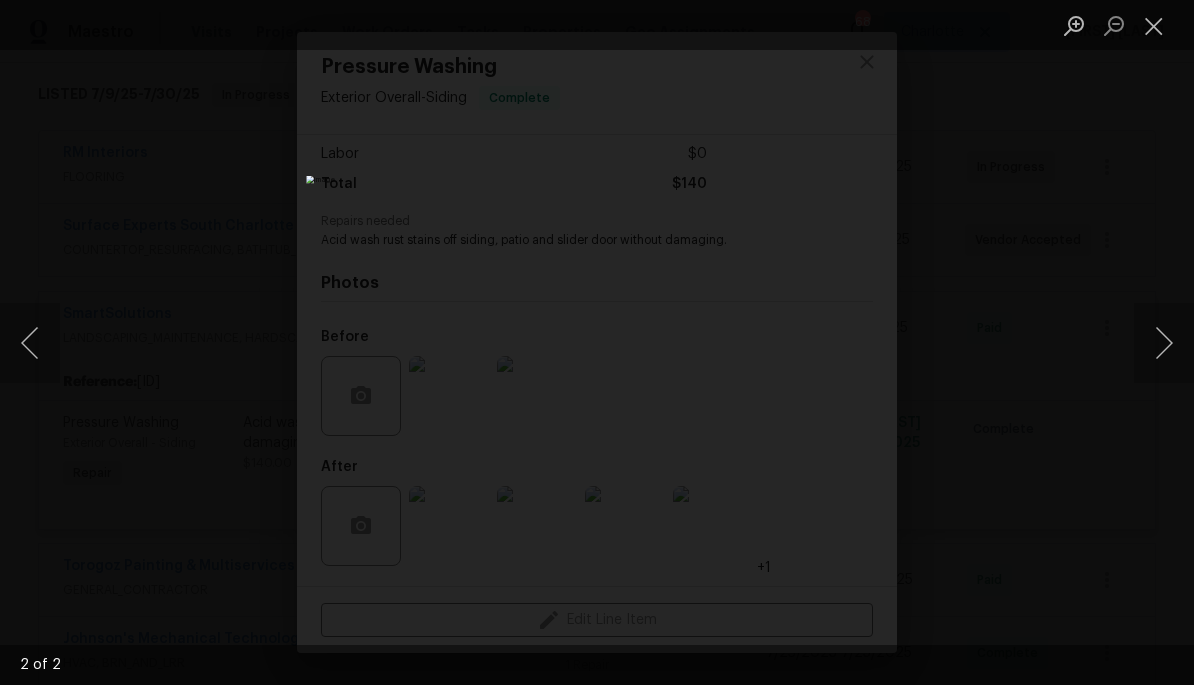 click at bounding box center (597, 342) 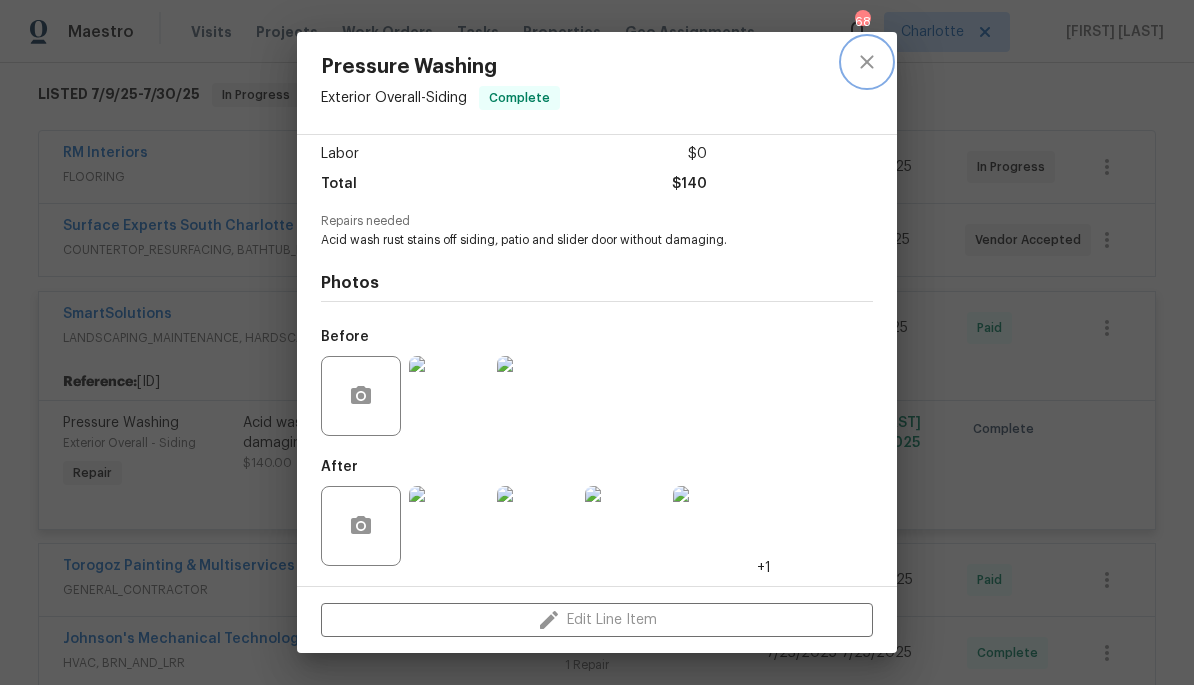 click at bounding box center [867, 62] 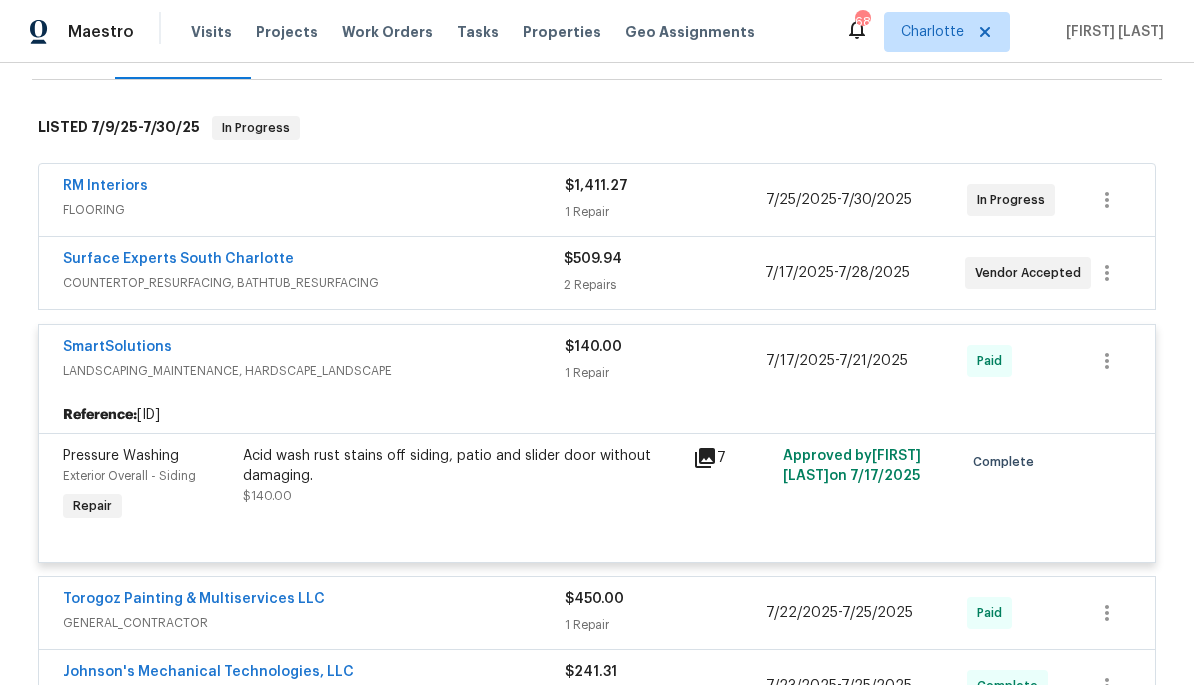 scroll, scrollTop: 296, scrollLeft: 0, axis: vertical 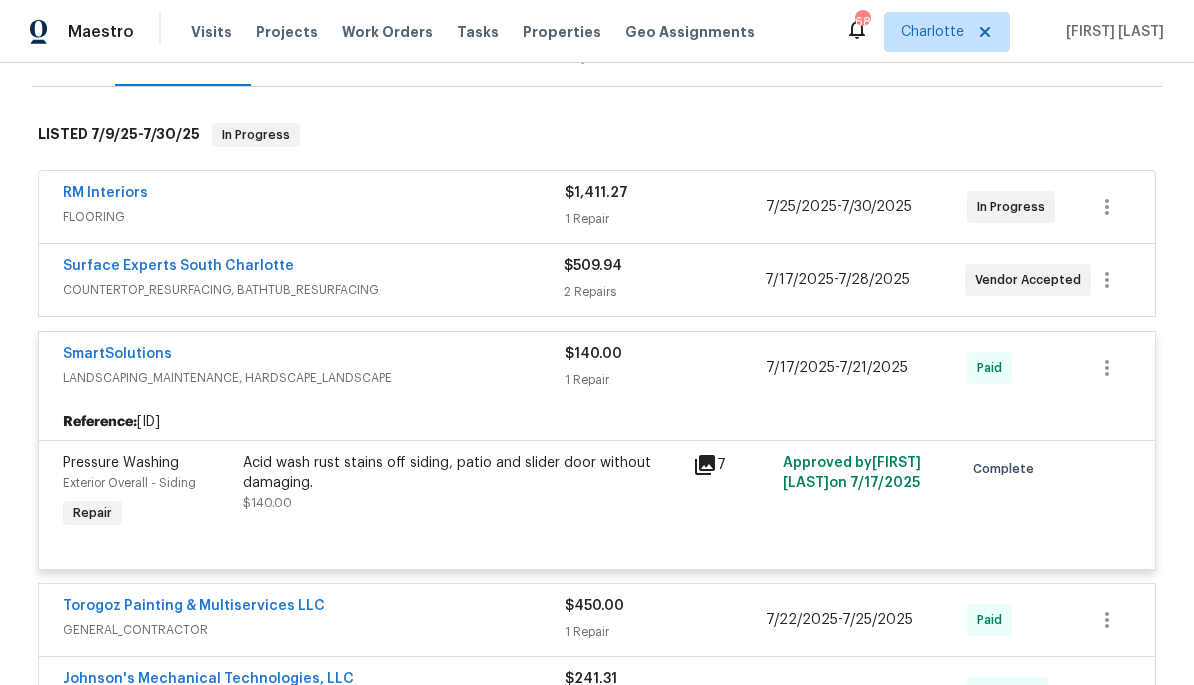 click on "1 Repair" at bounding box center (665, 380) 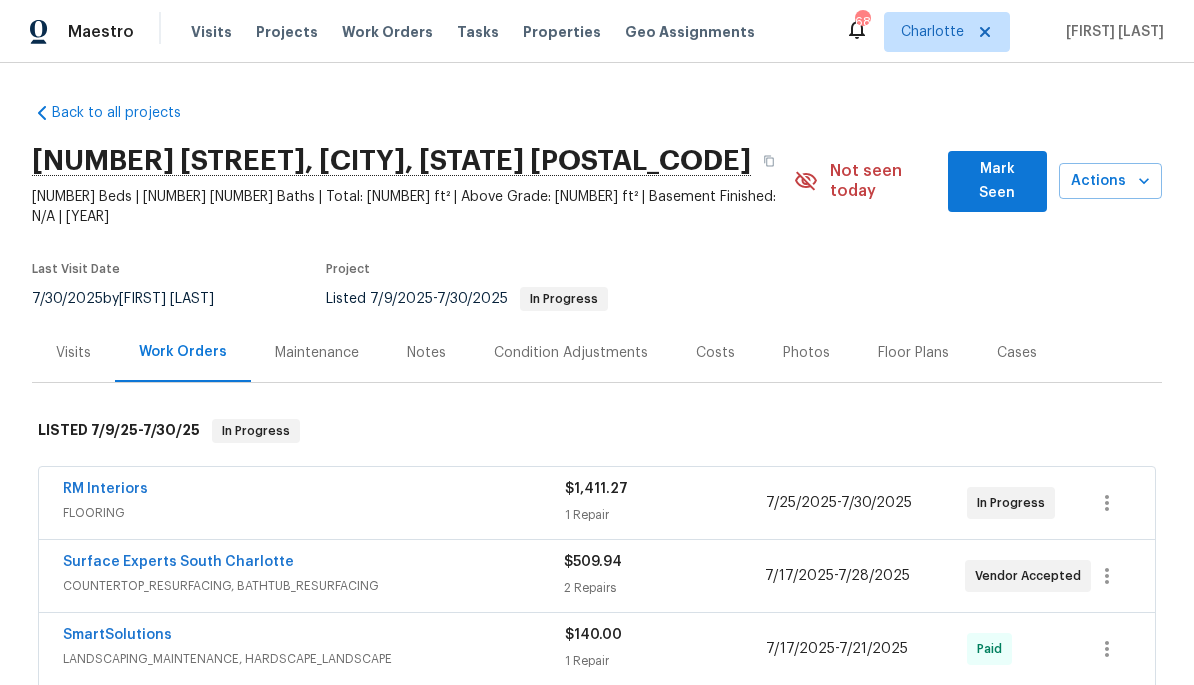 scroll, scrollTop: 0, scrollLeft: 0, axis: both 